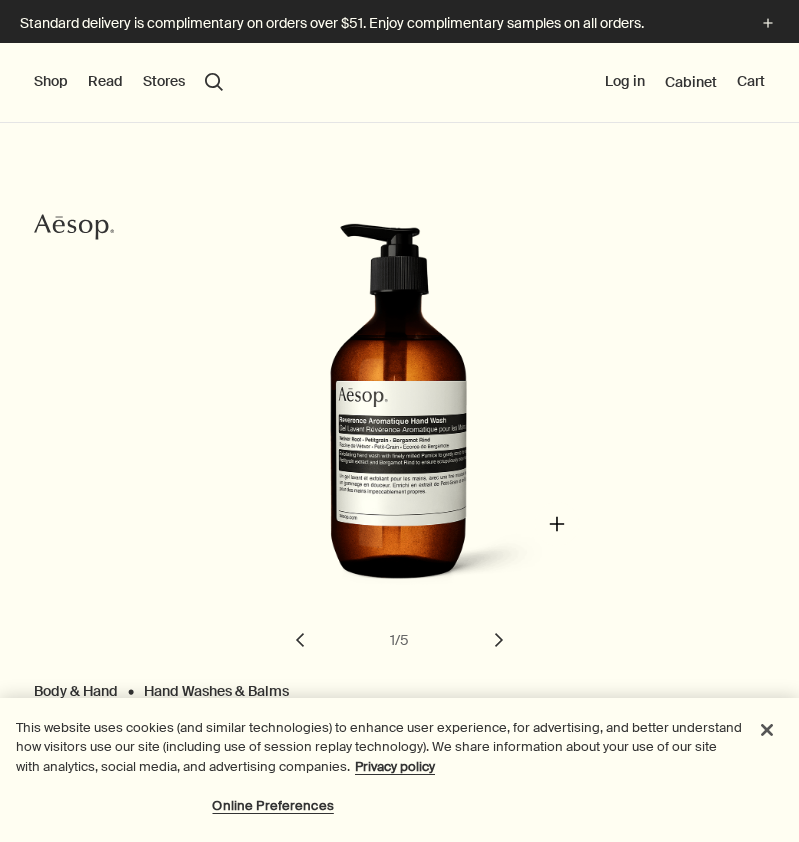 scroll, scrollTop: 0, scrollLeft: 0, axis: both 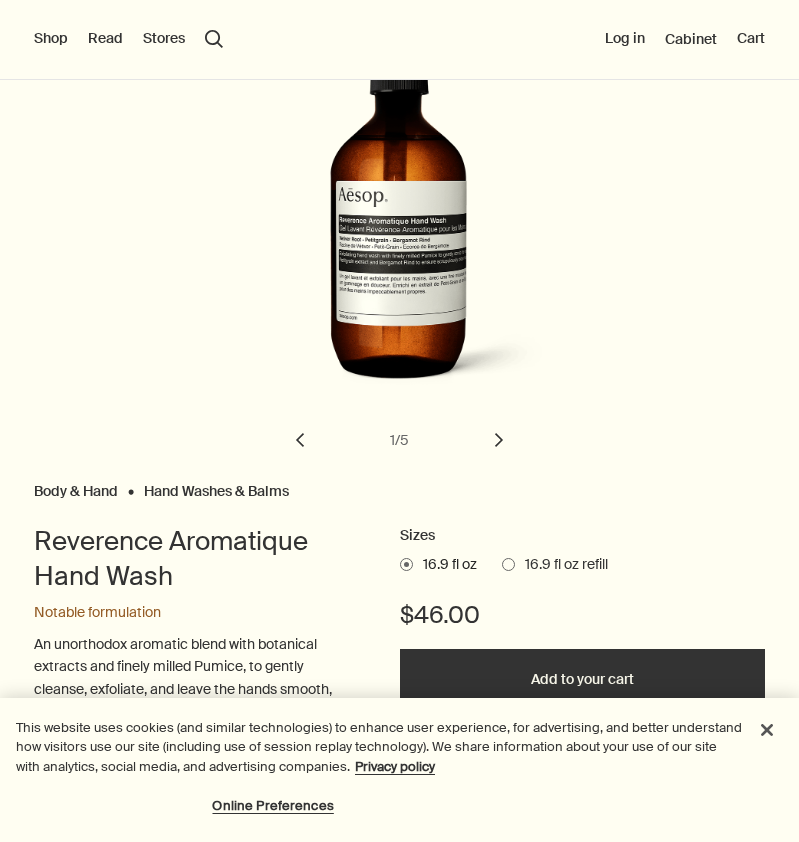 click on "Add to your cart" at bounding box center [583, 679] 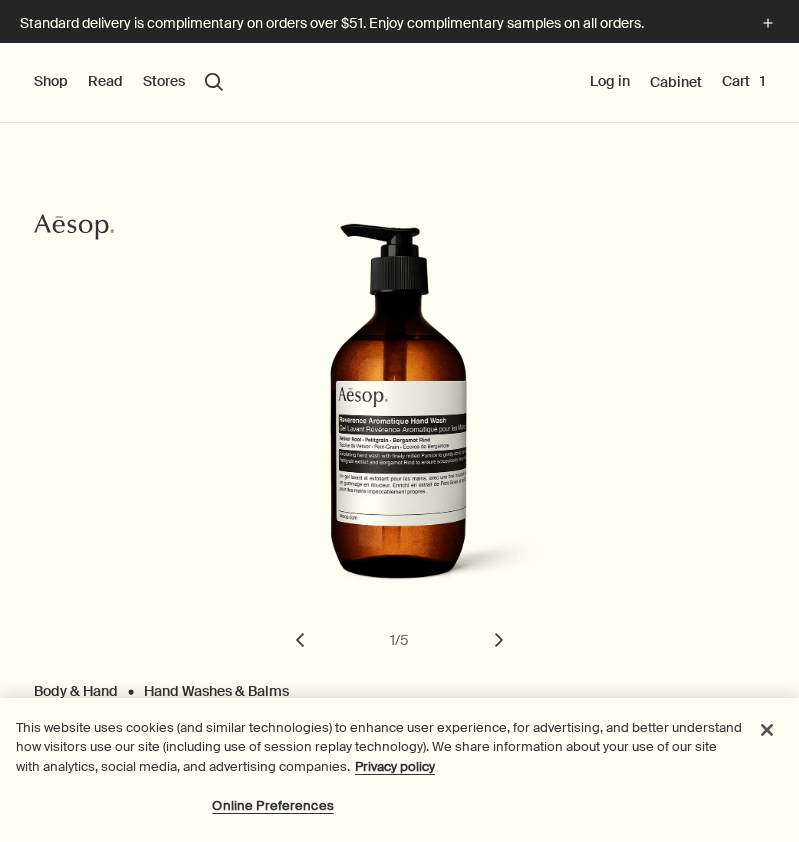 scroll, scrollTop: 0, scrollLeft: 0, axis: both 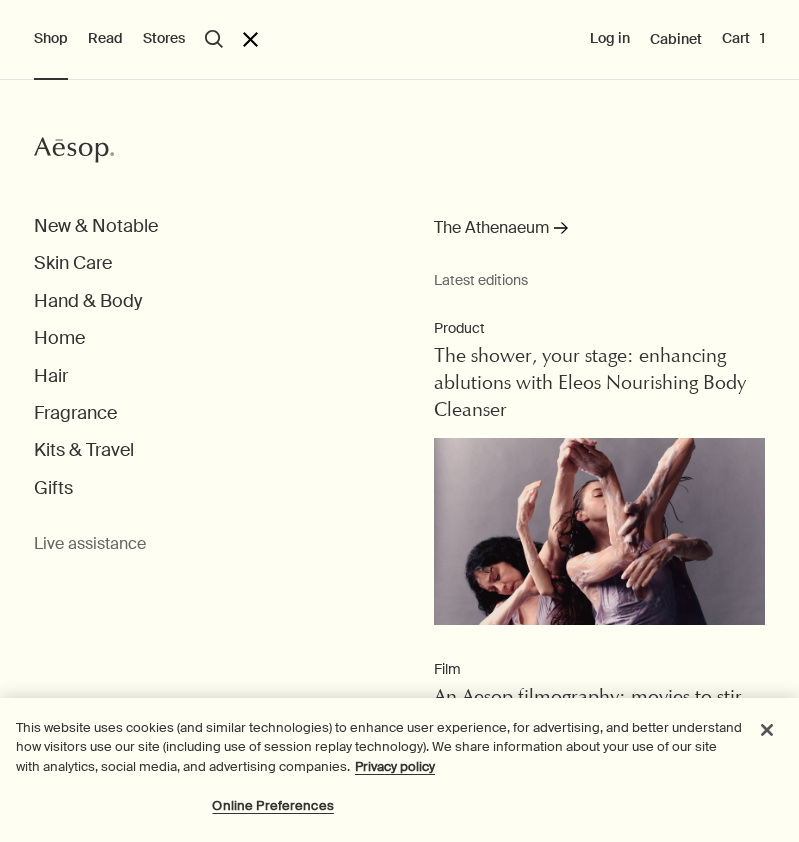 click on "New & Notable Skin Care Hand & Body Home Hair Fragrance Kits & Travel Gifts" at bounding box center (416, 357) 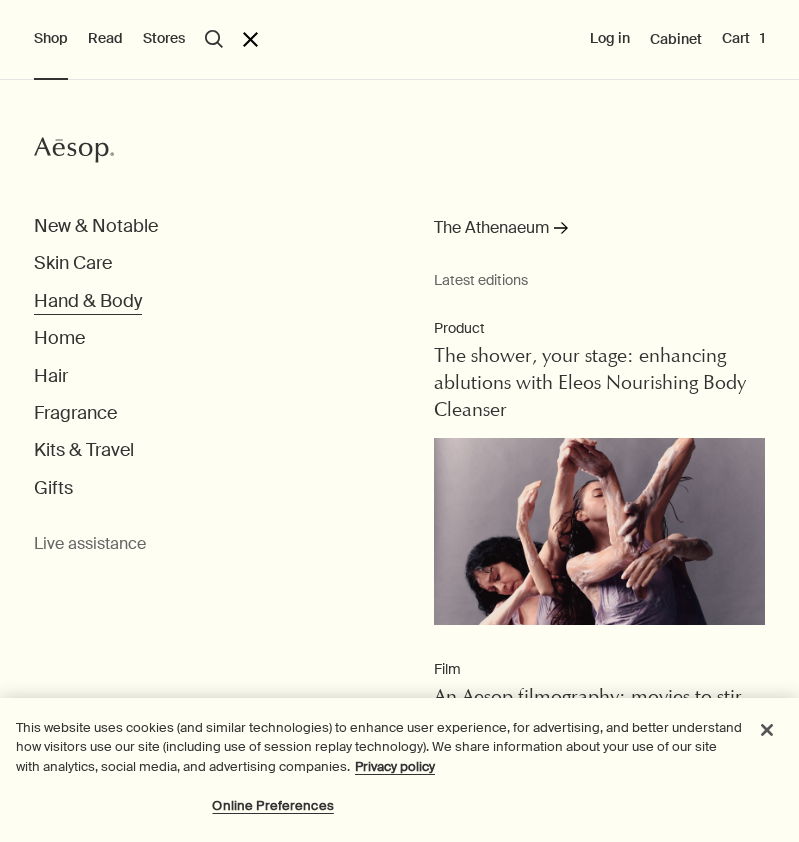 click on "Hand & Body" at bounding box center (88, 301) 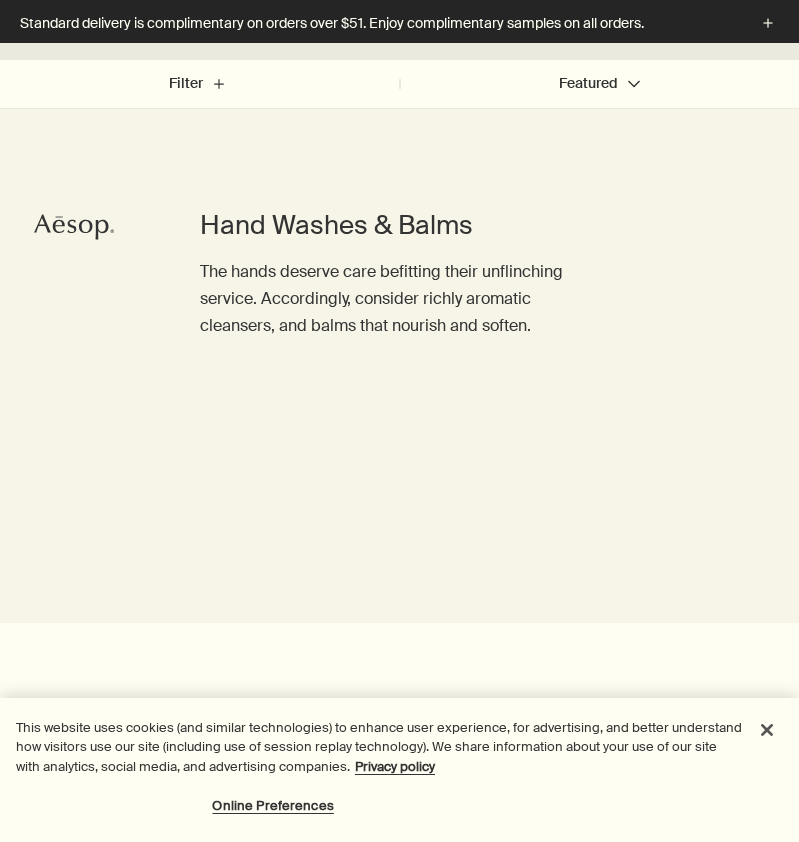 scroll, scrollTop: 717, scrollLeft: 0, axis: vertical 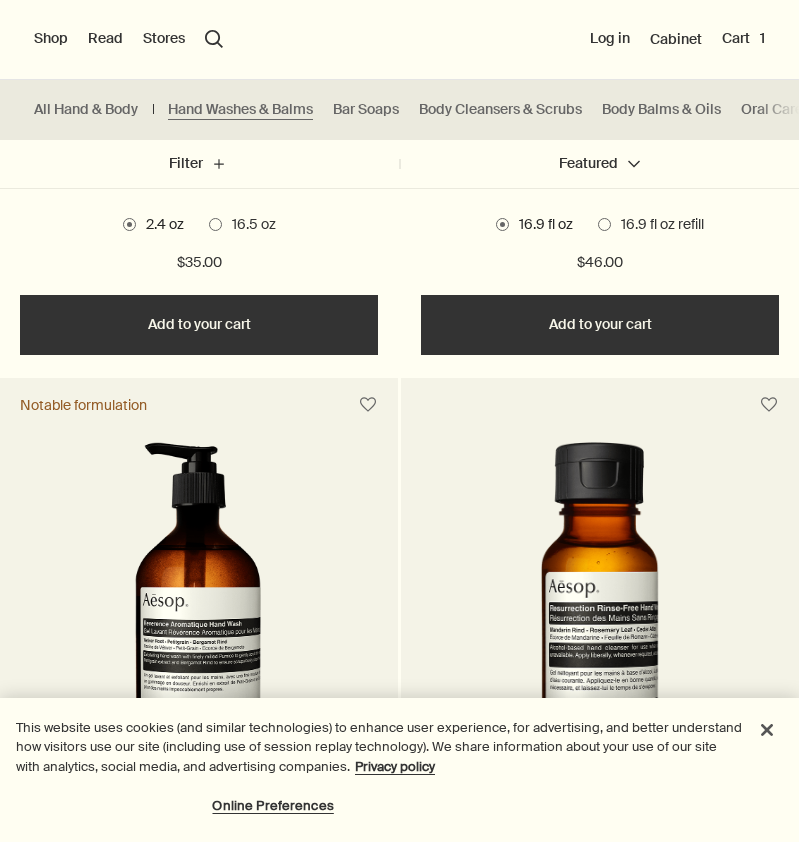 click on "Add Add to your cart" at bounding box center (600, 325) 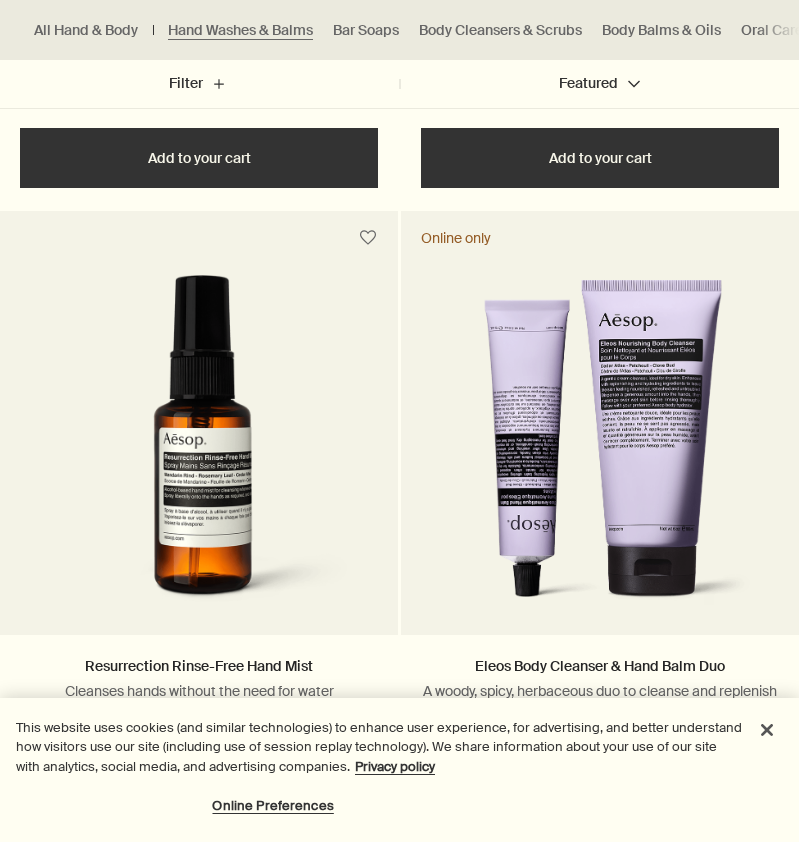 scroll, scrollTop: 3343, scrollLeft: 0, axis: vertical 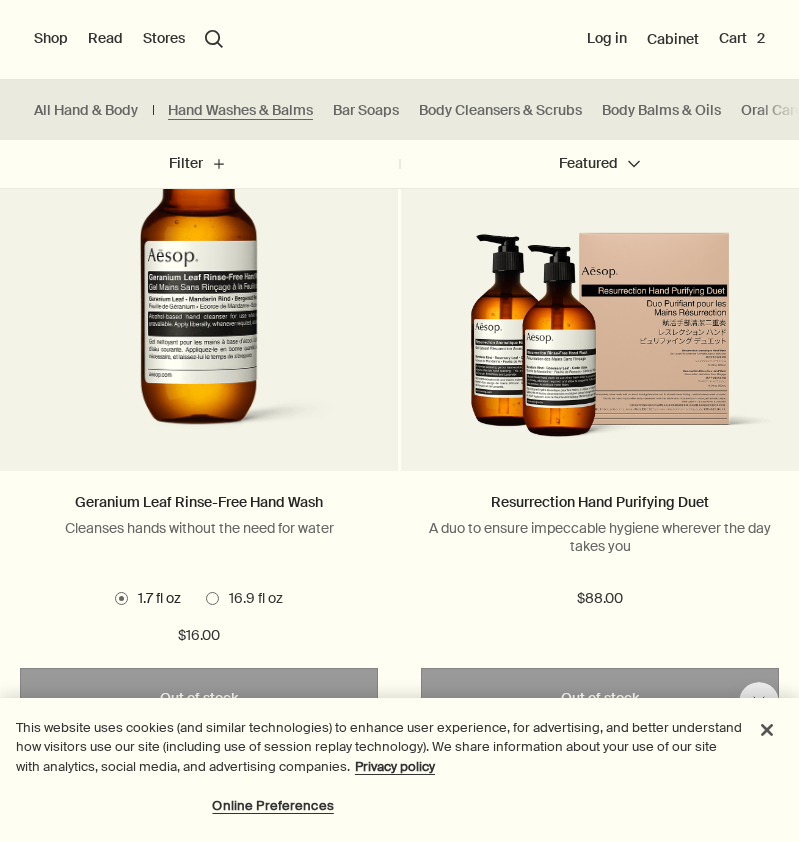 click at bounding box center (600, 347) 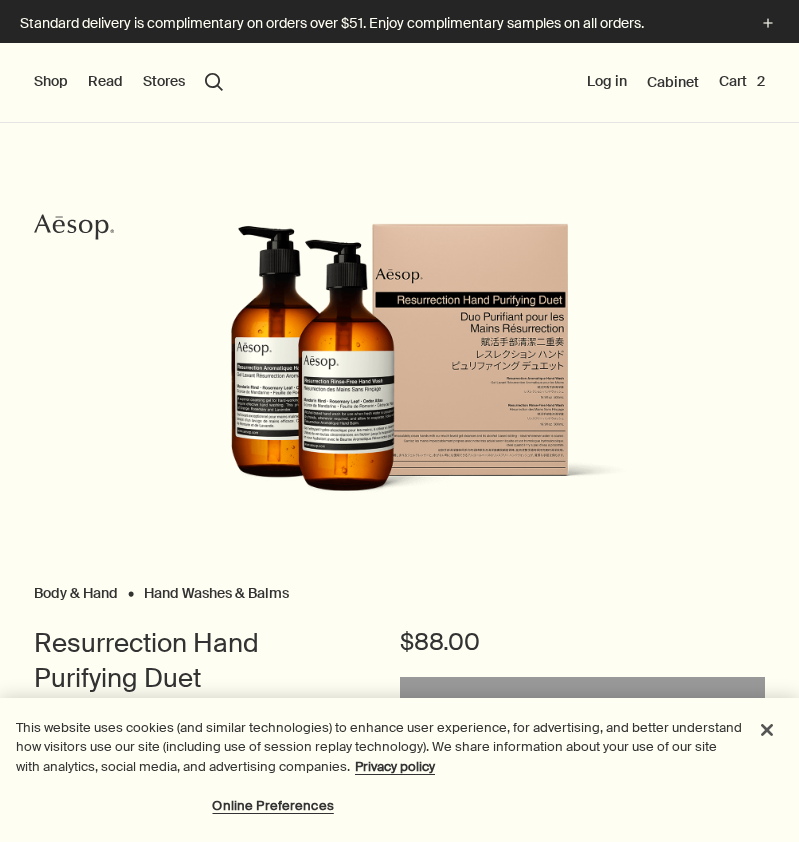 scroll, scrollTop: 0, scrollLeft: 0, axis: both 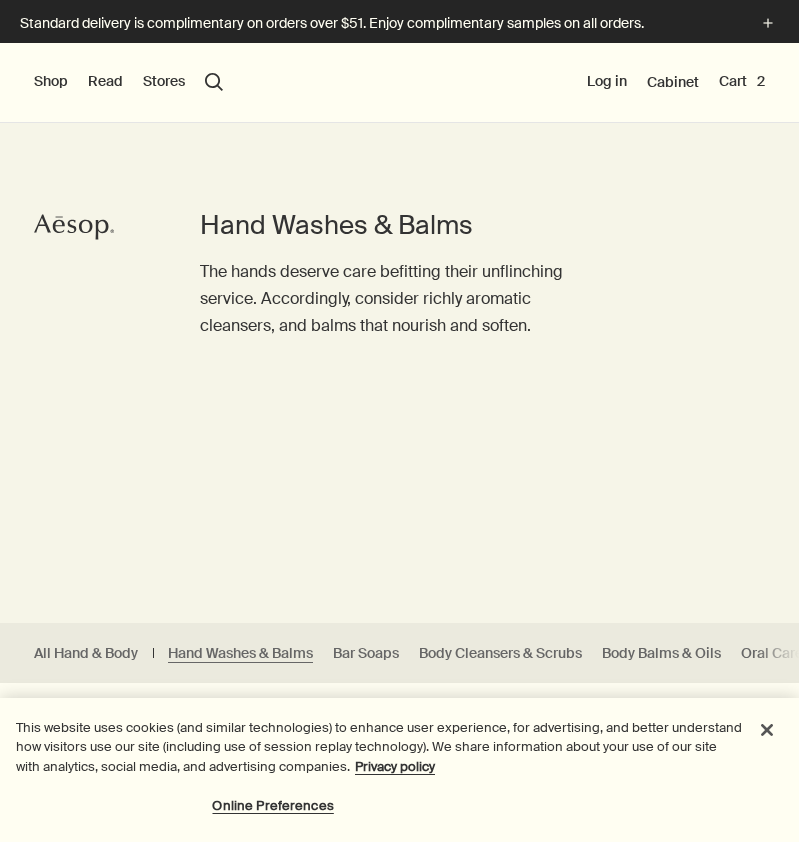click on "Shop" at bounding box center [51, 82] 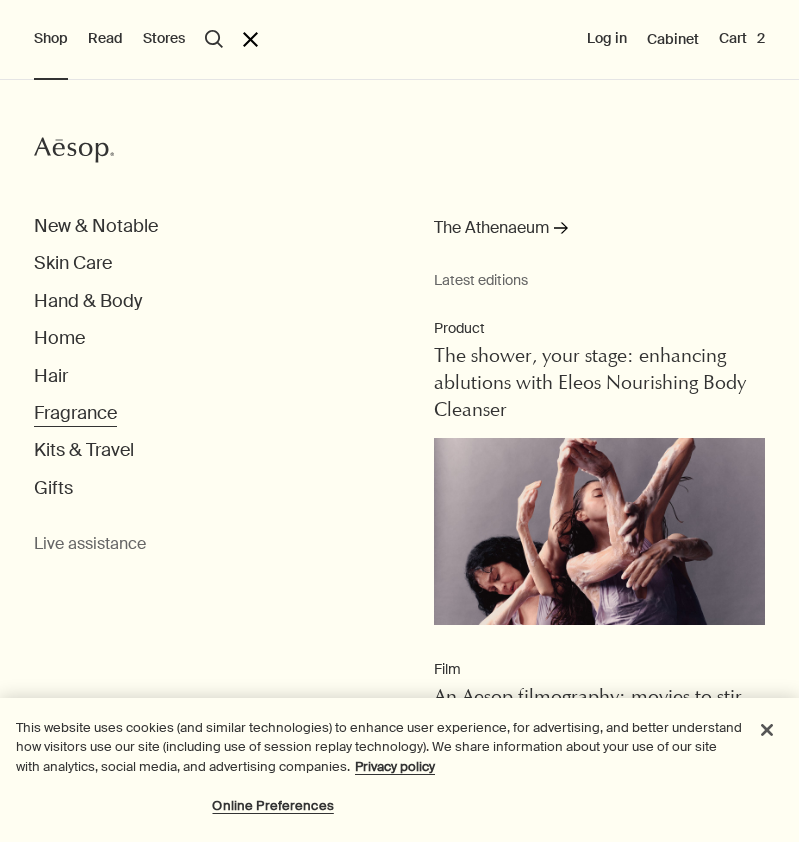 click on "Fragrance" at bounding box center [75, 413] 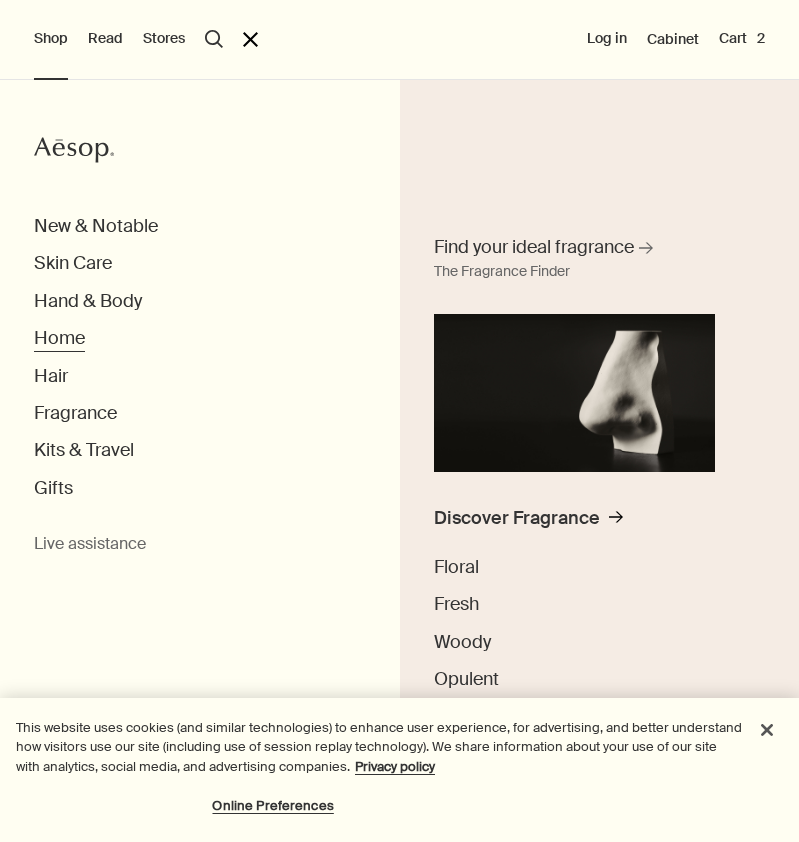 click on "Home" at bounding box center (59, 338) 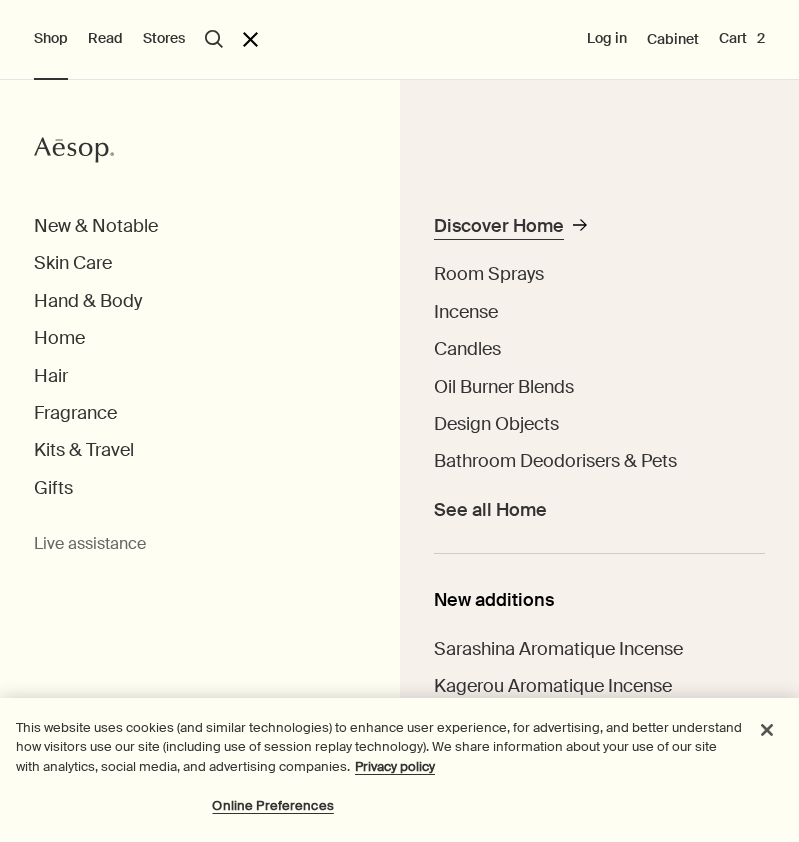 click on "Discover Home" at bounding box center [499, 226] 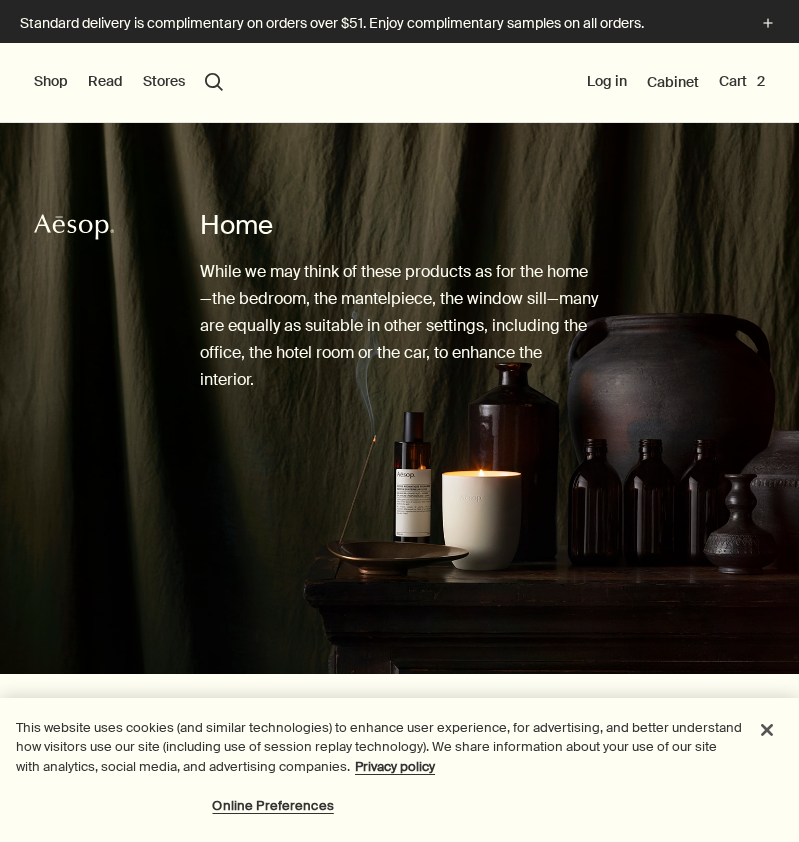 scroll, scrollTop: 20, scrollLeft: 0, axis: vertical 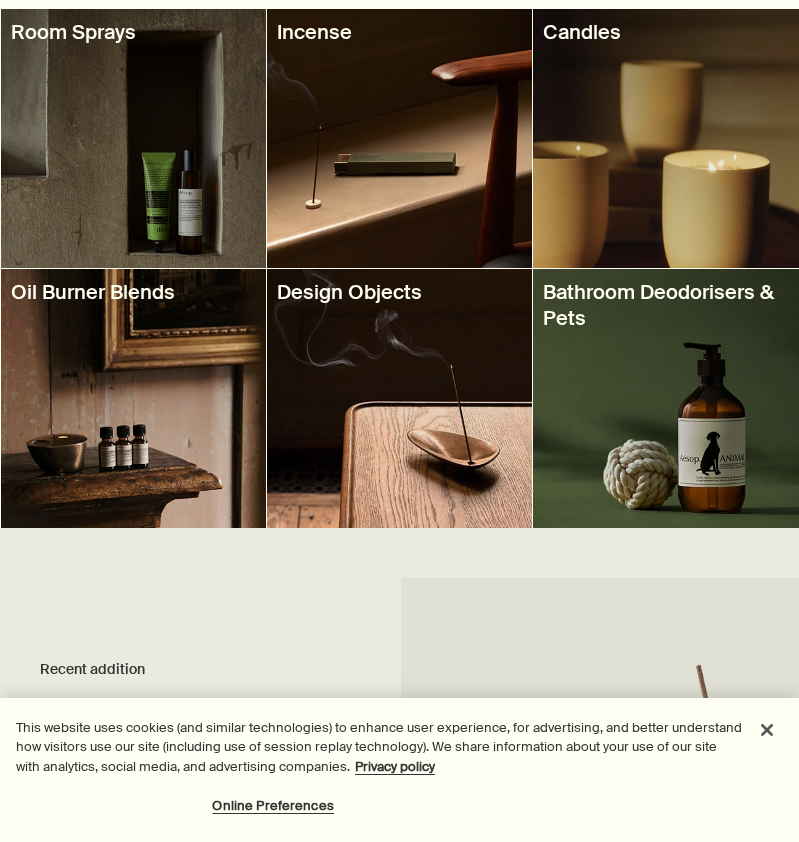 click at bounding box center (133, 398) 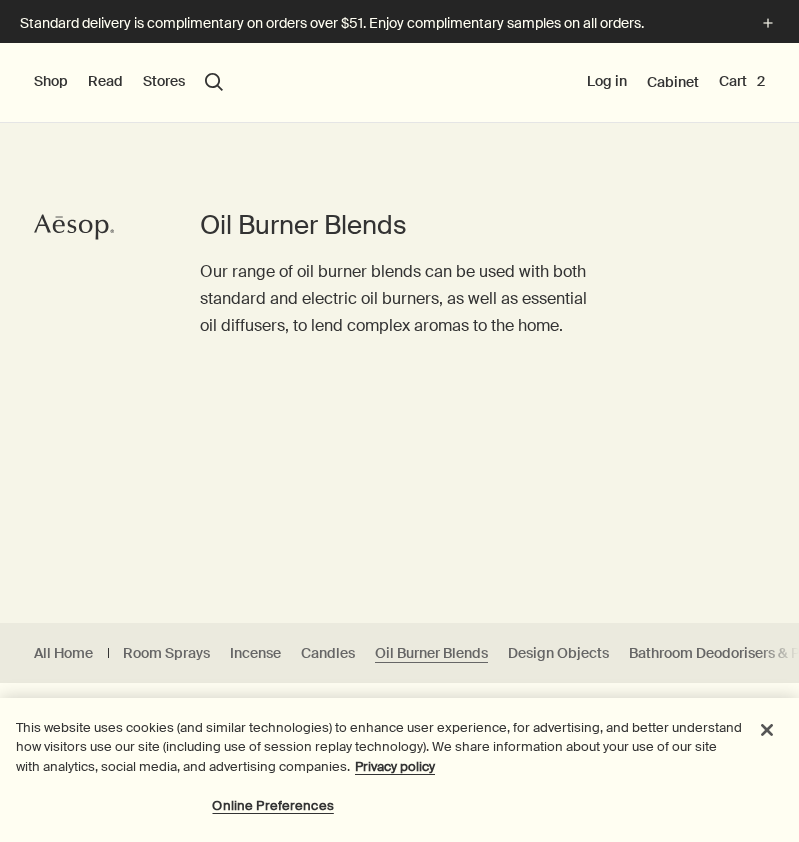 scroll, scrollTop: 0, scrollLeft: 0, axis: both 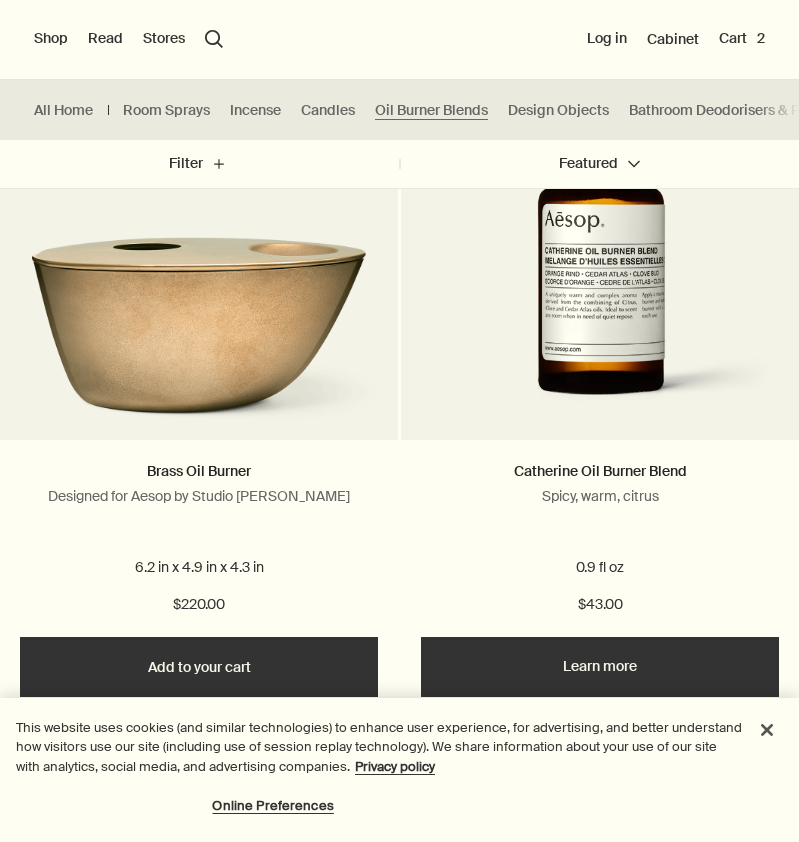 click at bounding box center (600, 255) 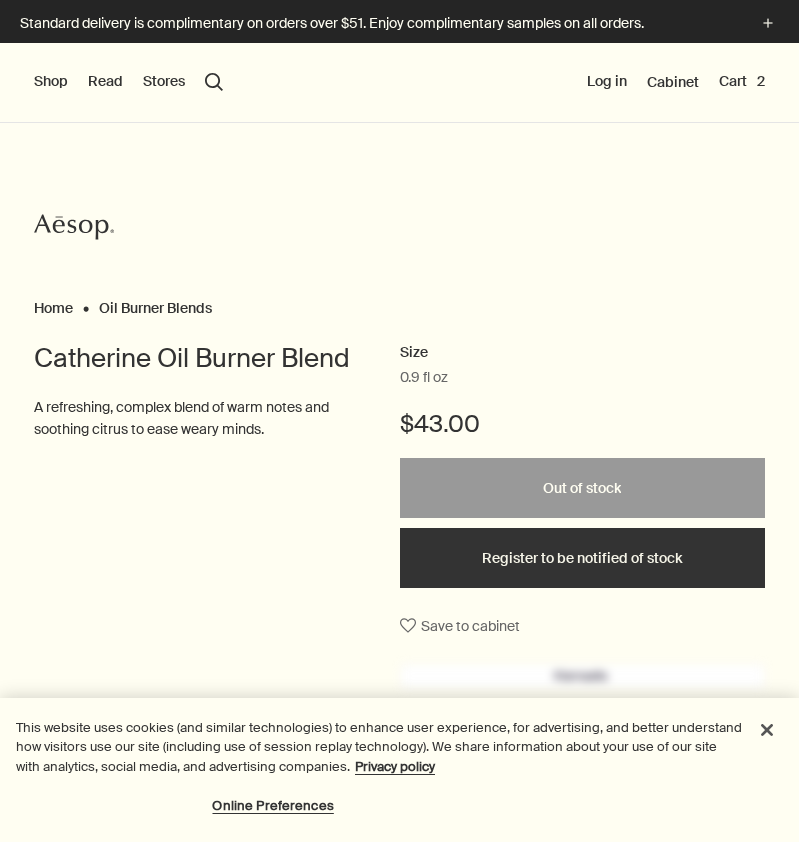 scroll, scrollTop: 0, scrollLeft: 0, axis: both 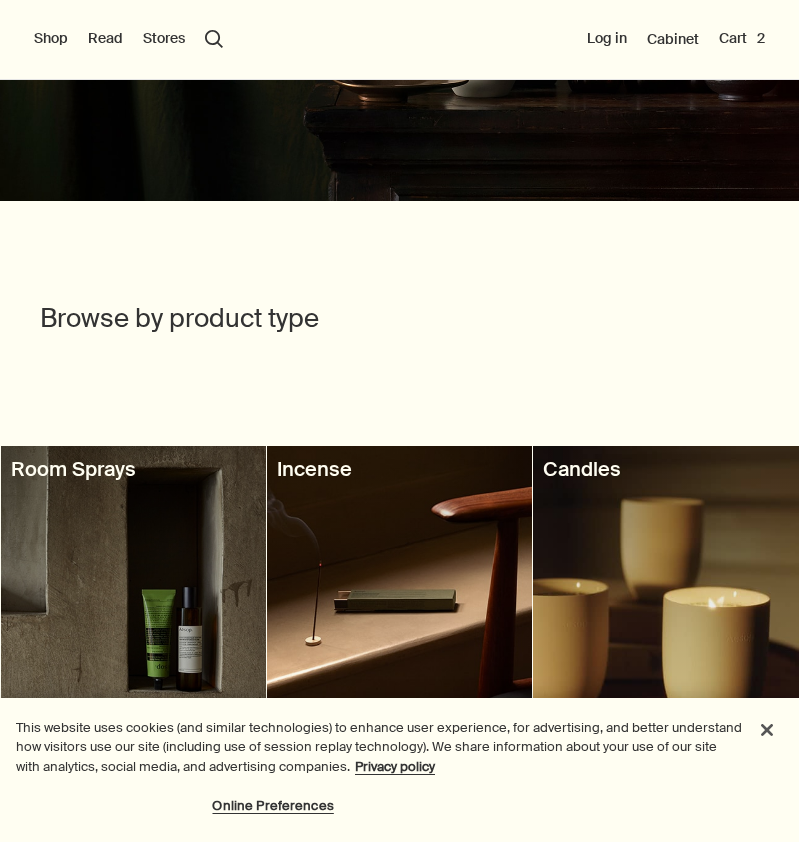 click on "Shop" at bounding box center (51, 39) 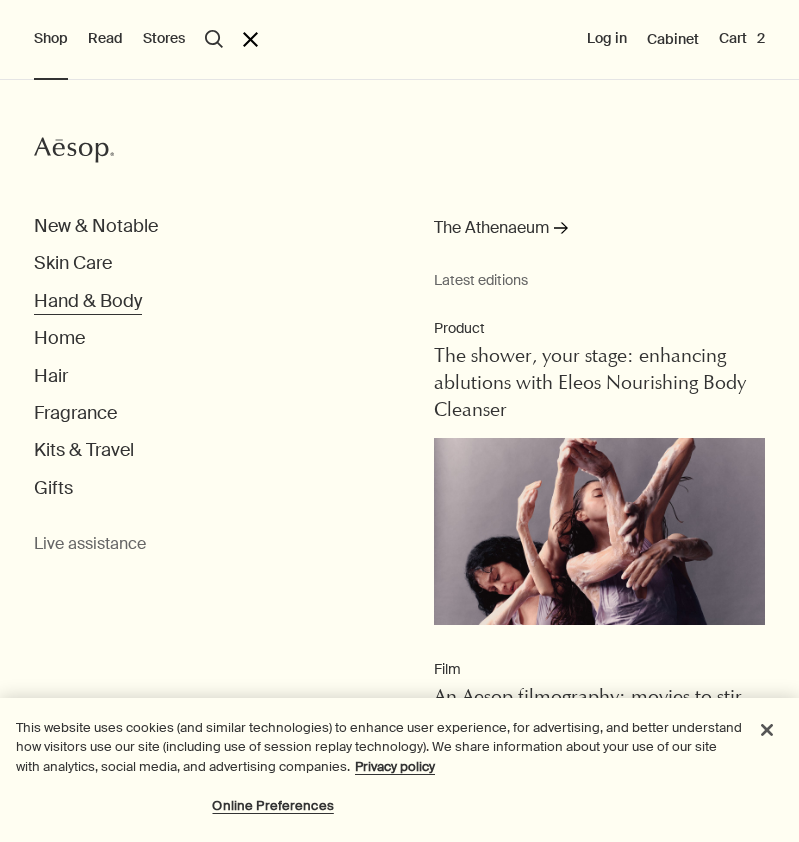 click on "Hand & Body" at bounding box center [88, 301] 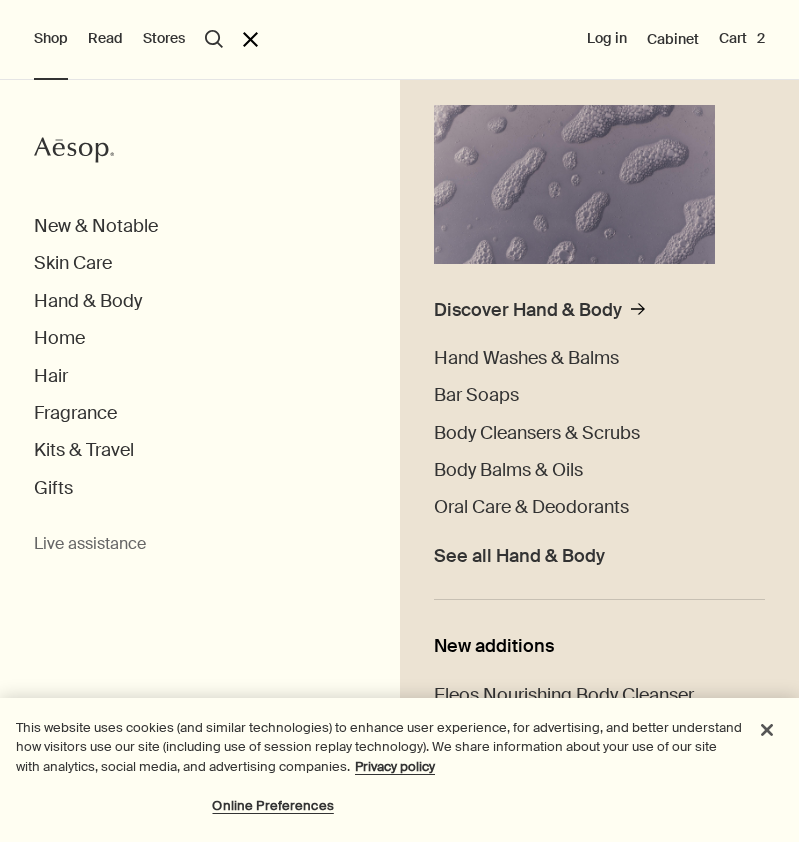scroll, scrollTop: 237, scrollLeft: 0, axis: vertical 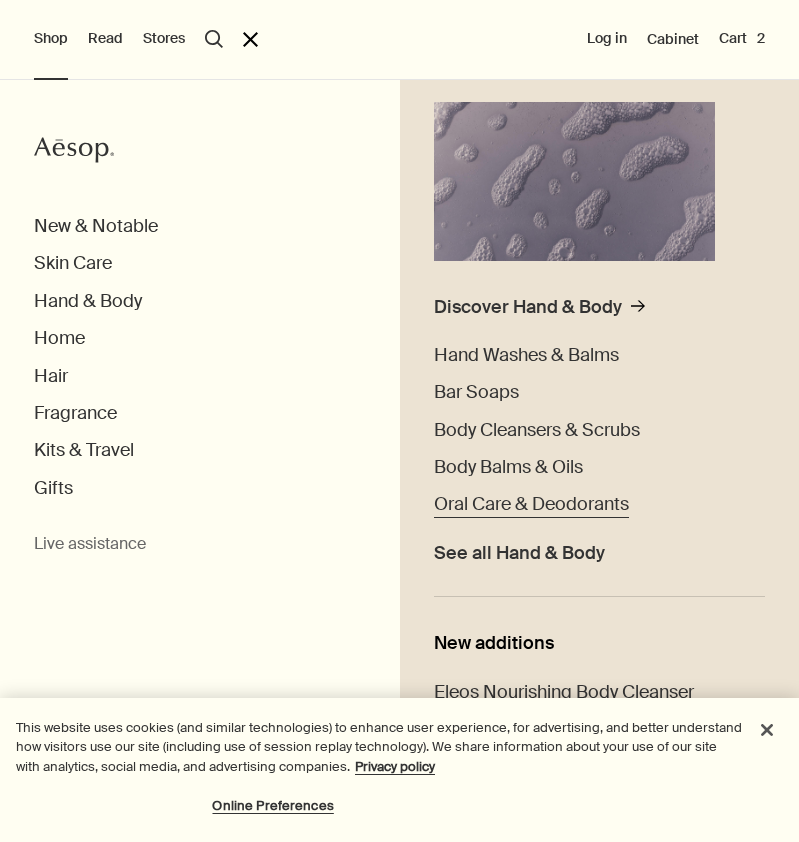 click on "Oral Care & Deodorants" at bounding box center (531, 504) 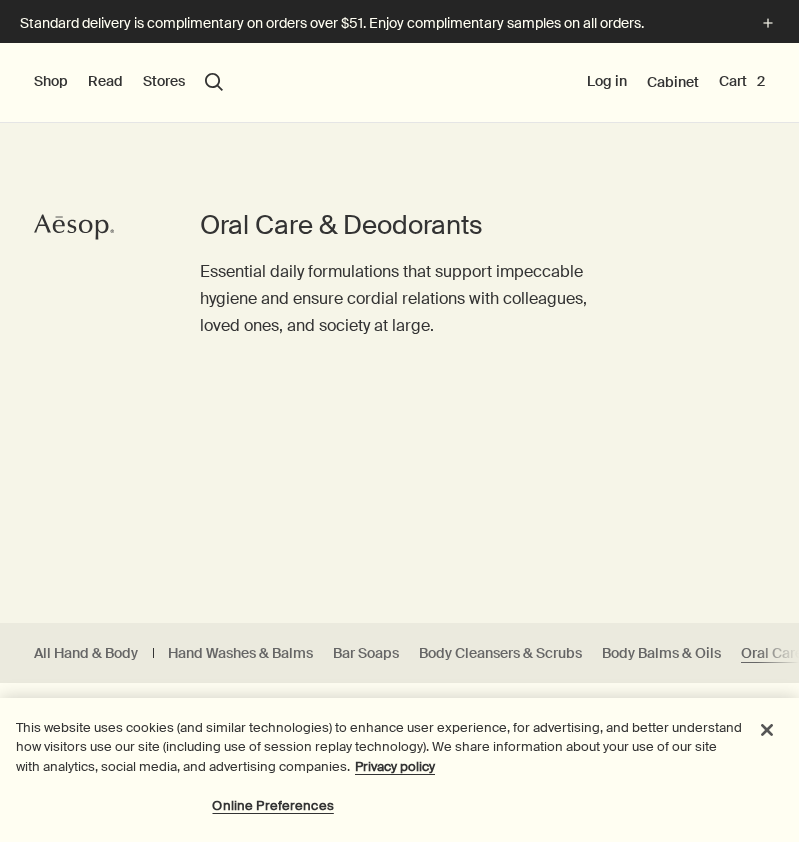 scroll, scrollTop: 188, scrollLeft: 0, axis: vertical 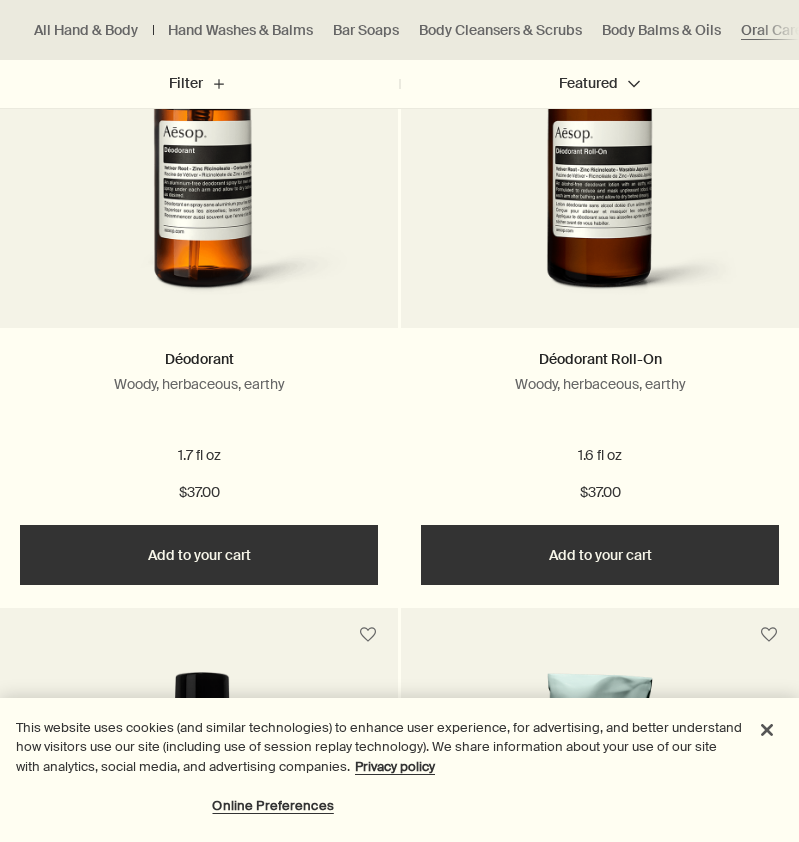 click on "Add Add to your cart" at bounding box center [199, 555] 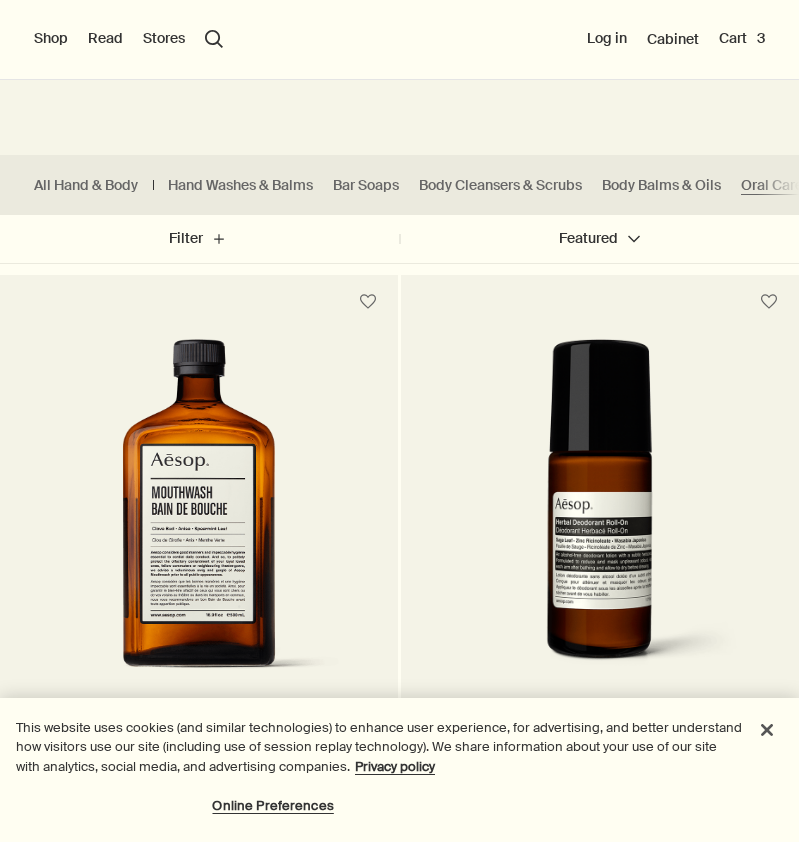 scroll, scrollTop: 368, scrollLeft: 0, axis: vertical 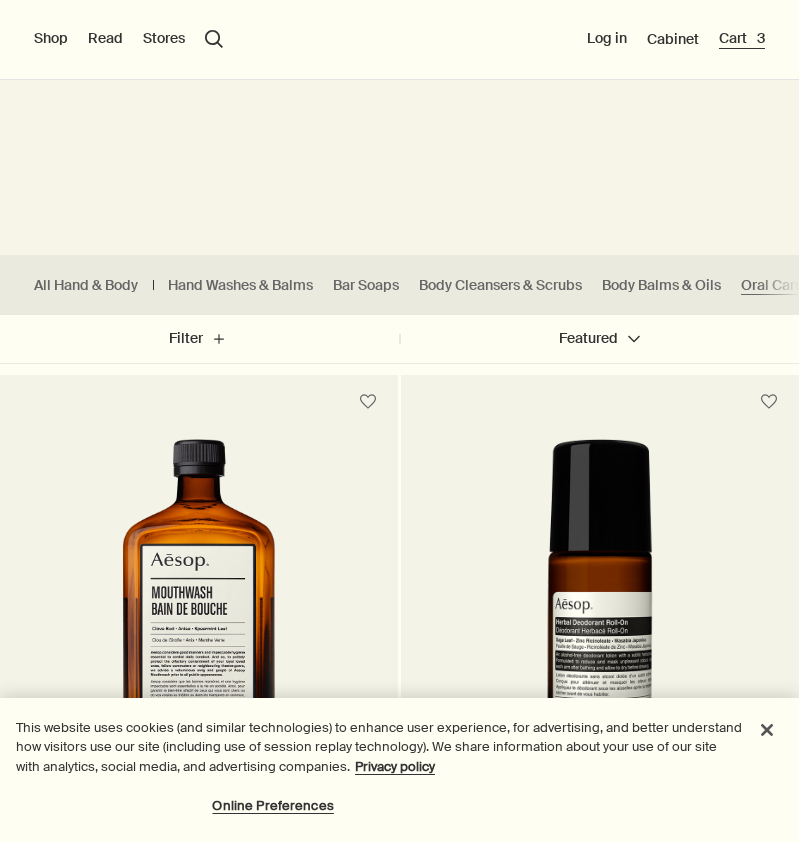 click on "Cart 3" at bounding box center (742, 39) 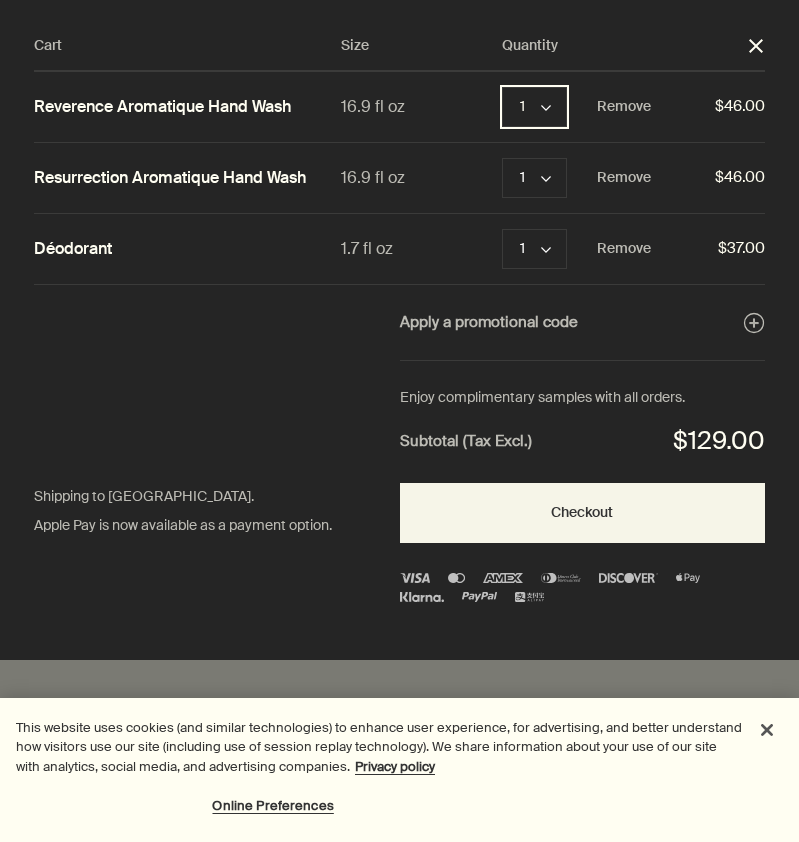 scroll, scrollTop: 0, scrollLeft: 0, axis: both 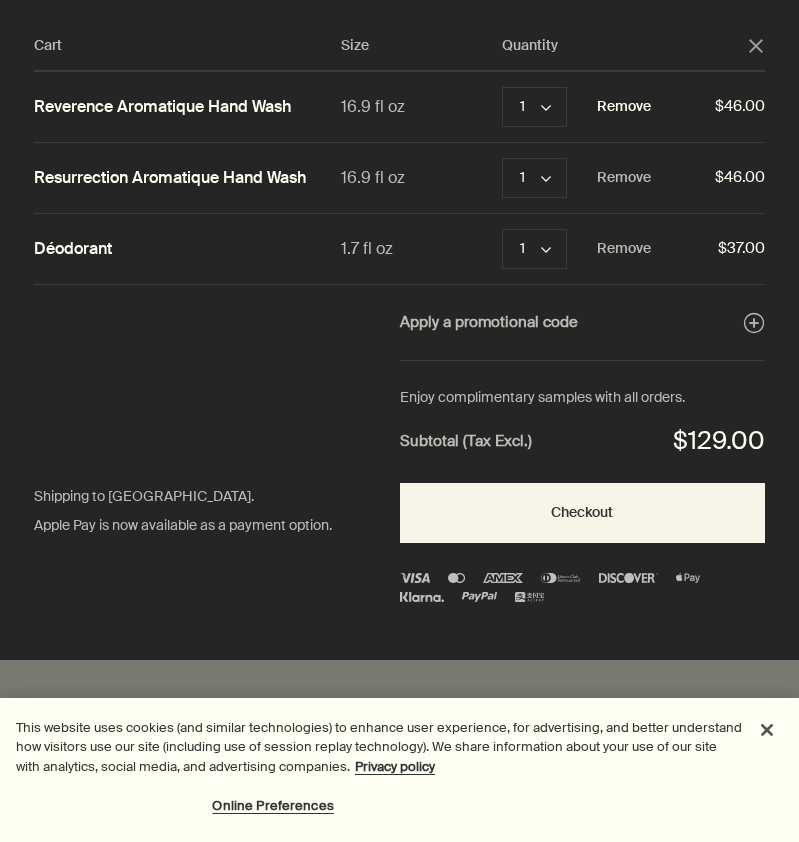 click on "Remove" at bounding box center (624, 107) 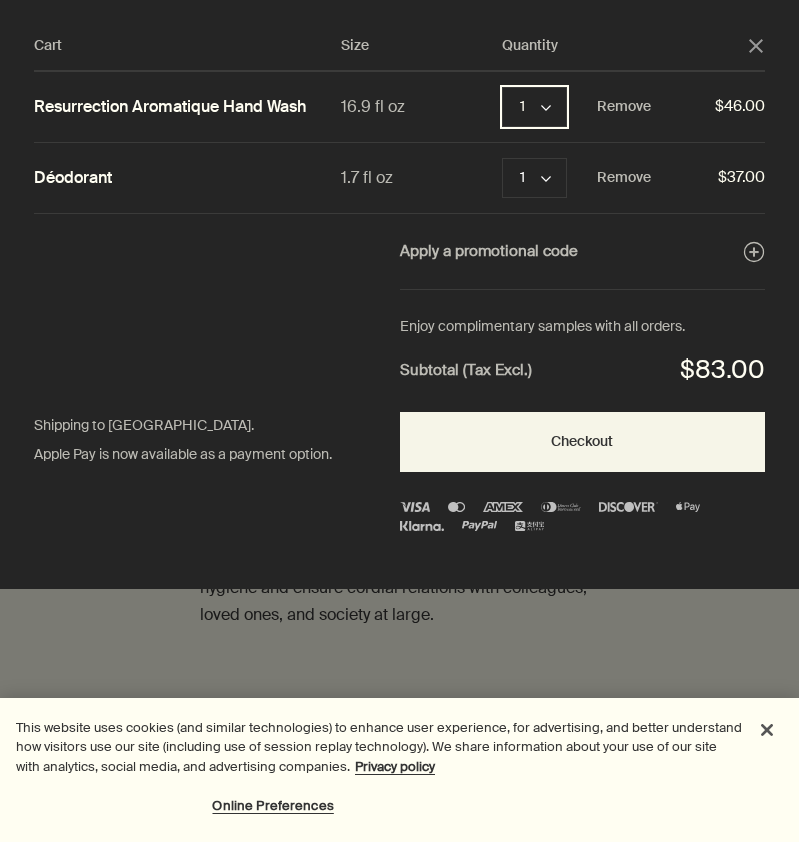 scroll, scrollTop: 0, scrollLeft: 0, axis: both 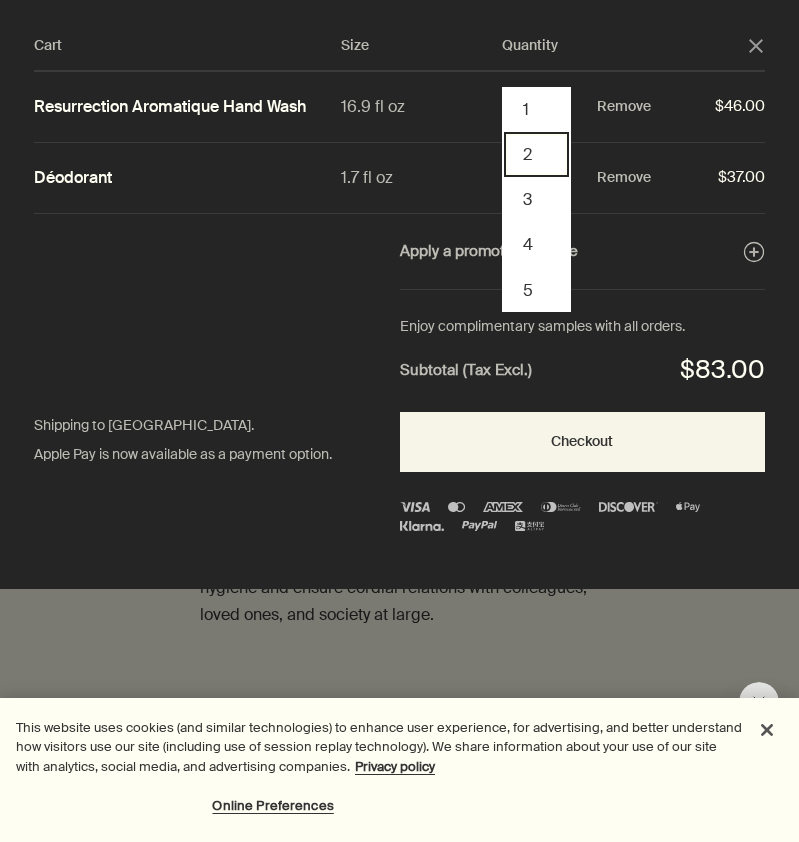 click on "2" at bounding box center (536, 154) 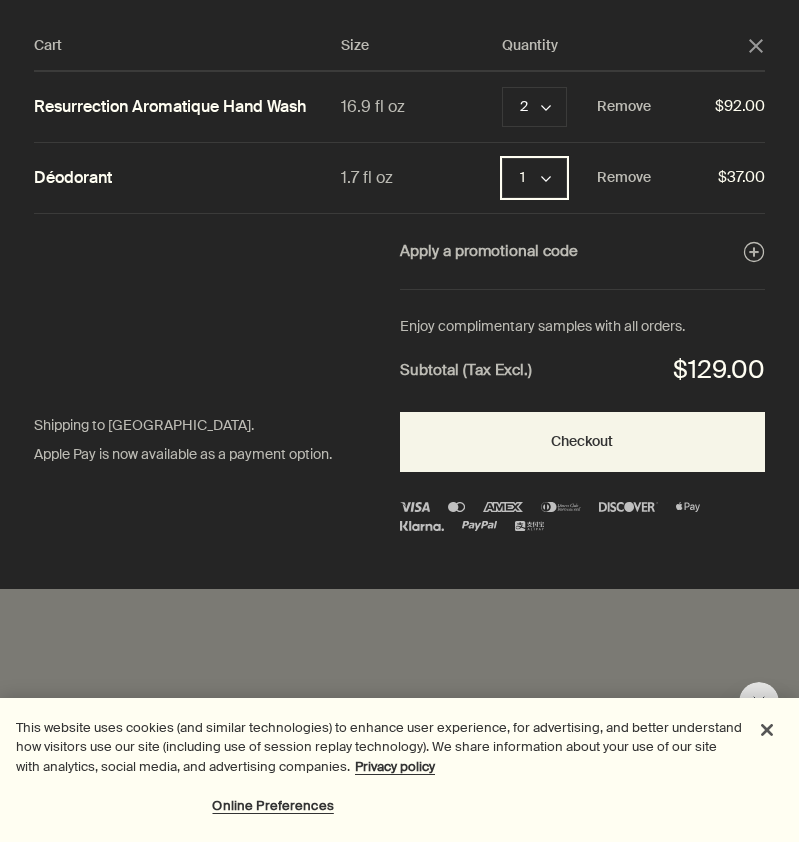 click on "1 chevron" at bounding box center (534, 178) 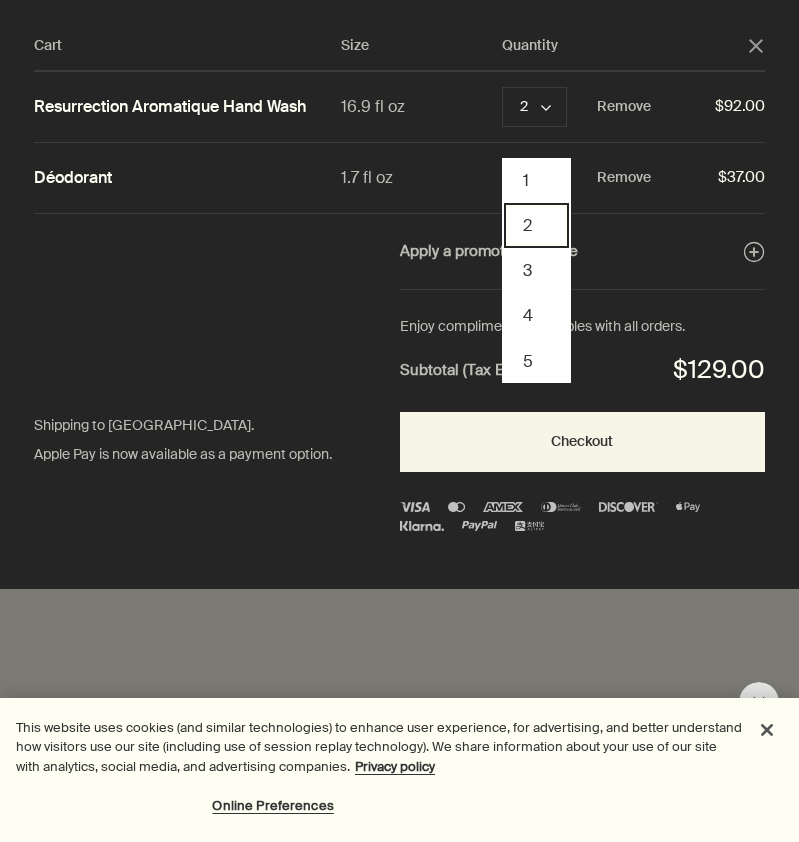 click on "2" at bounding box center (536, 225) 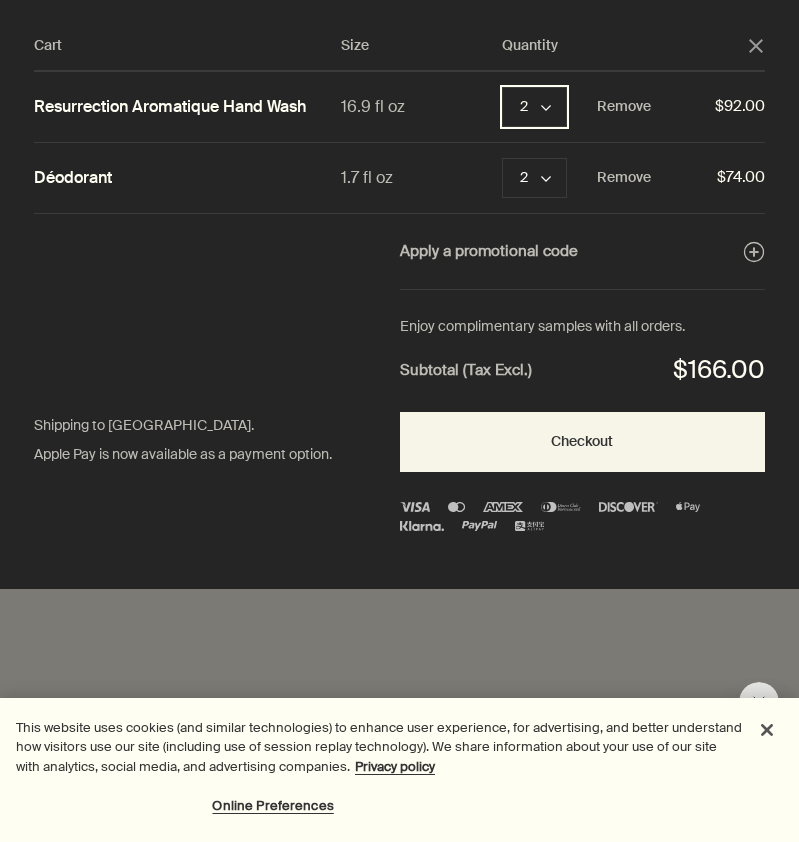 click on "2 chevron" at bounding box center (534, 107) 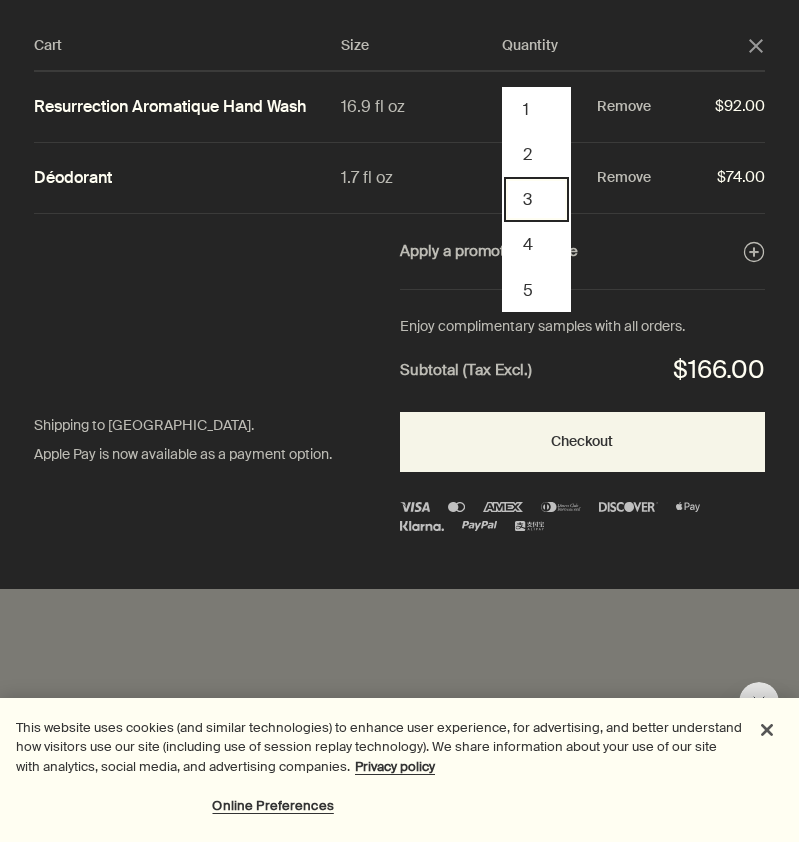 click on "3" at bounding box center (536, 199) 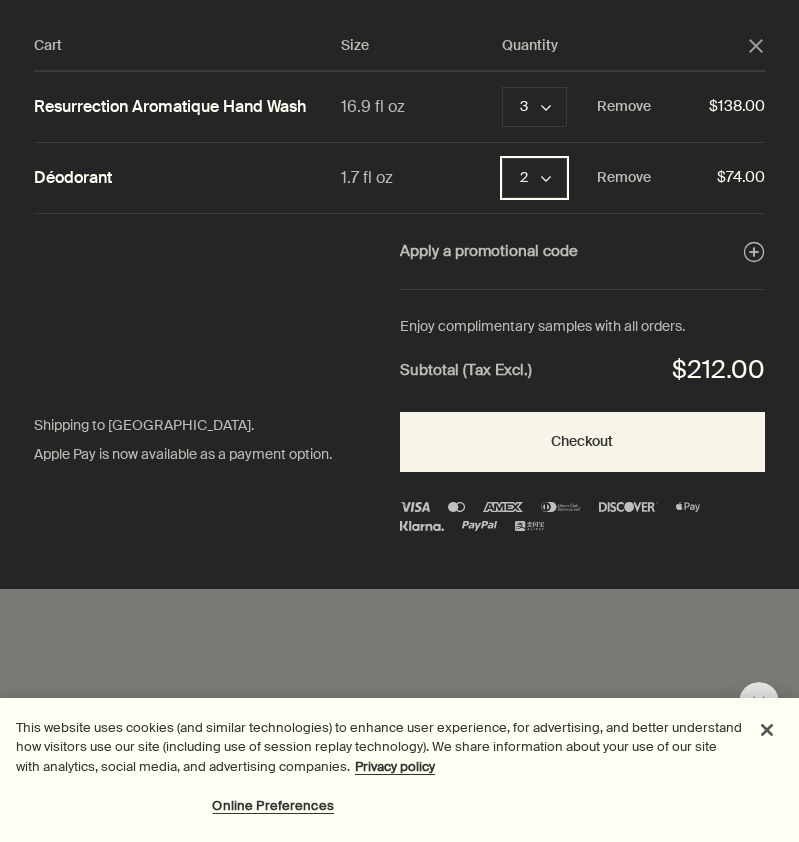 click on "2 chevron" at bounding box center (534, 178) 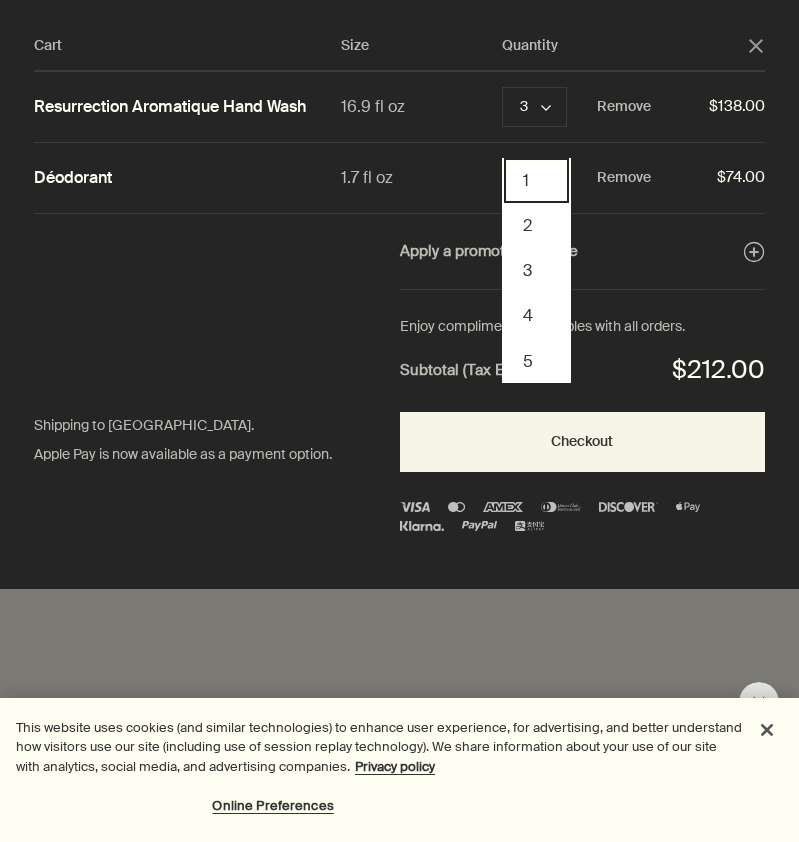 click on "1" at bounding box center [536, 180] 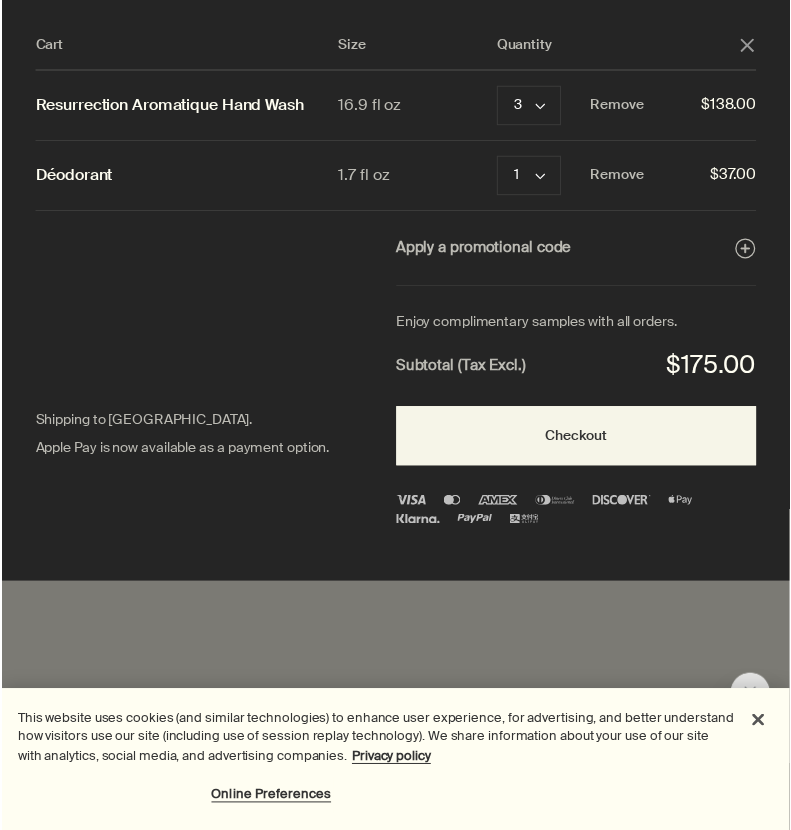 scroll, scrollTop: 0, scrollLeft: 0, axis: both 